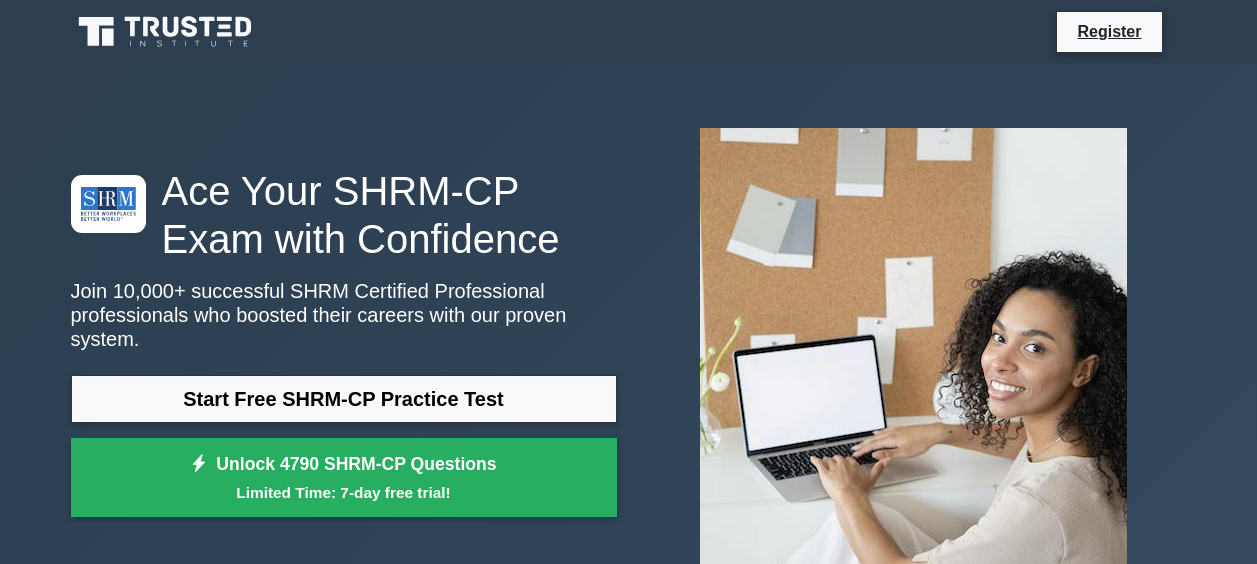 scroll, scrollTop: 0, scrollLeft: 0, axis: both 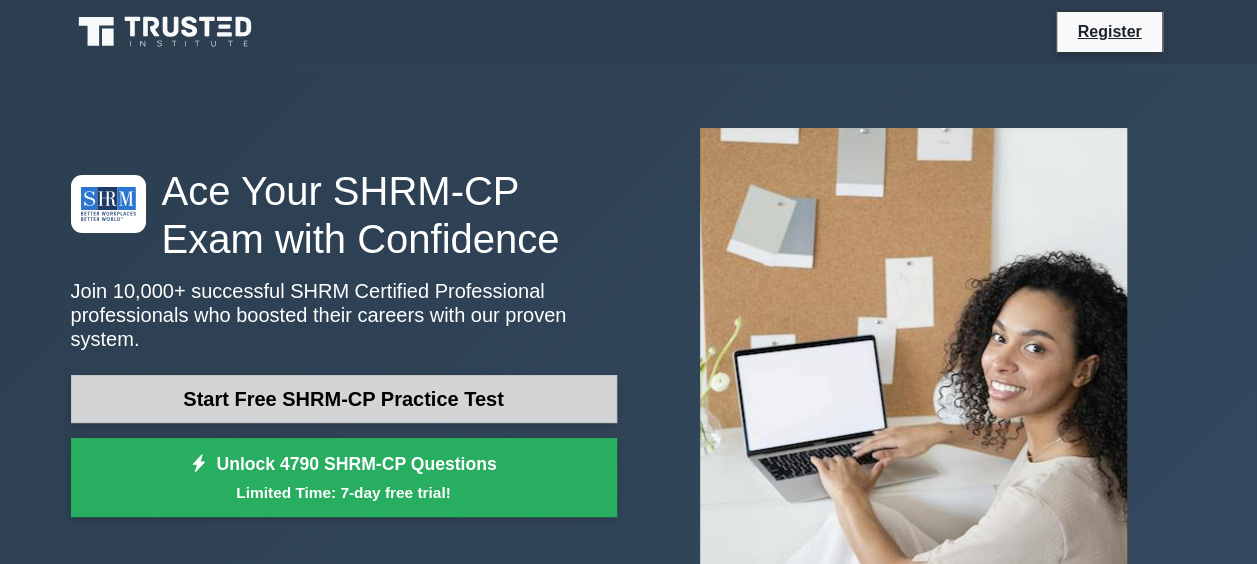click on "Start Free SHRM-CP Practice Test" at bounding box center (344, 399) 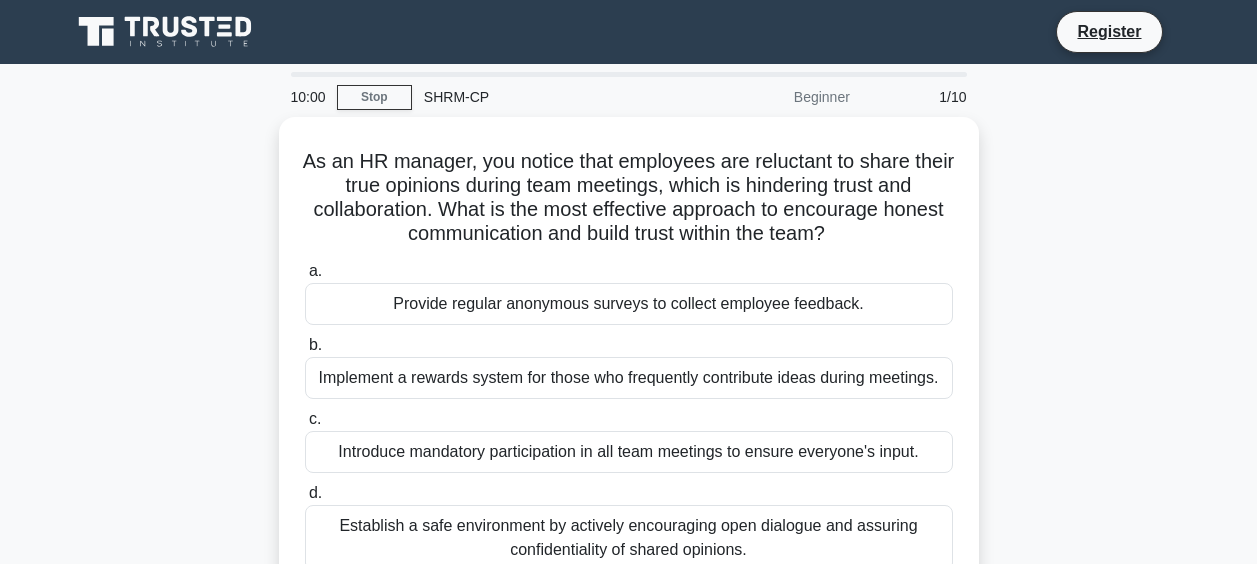 scroll, scrollTop: 0, scrollLeft: 0, axis: both 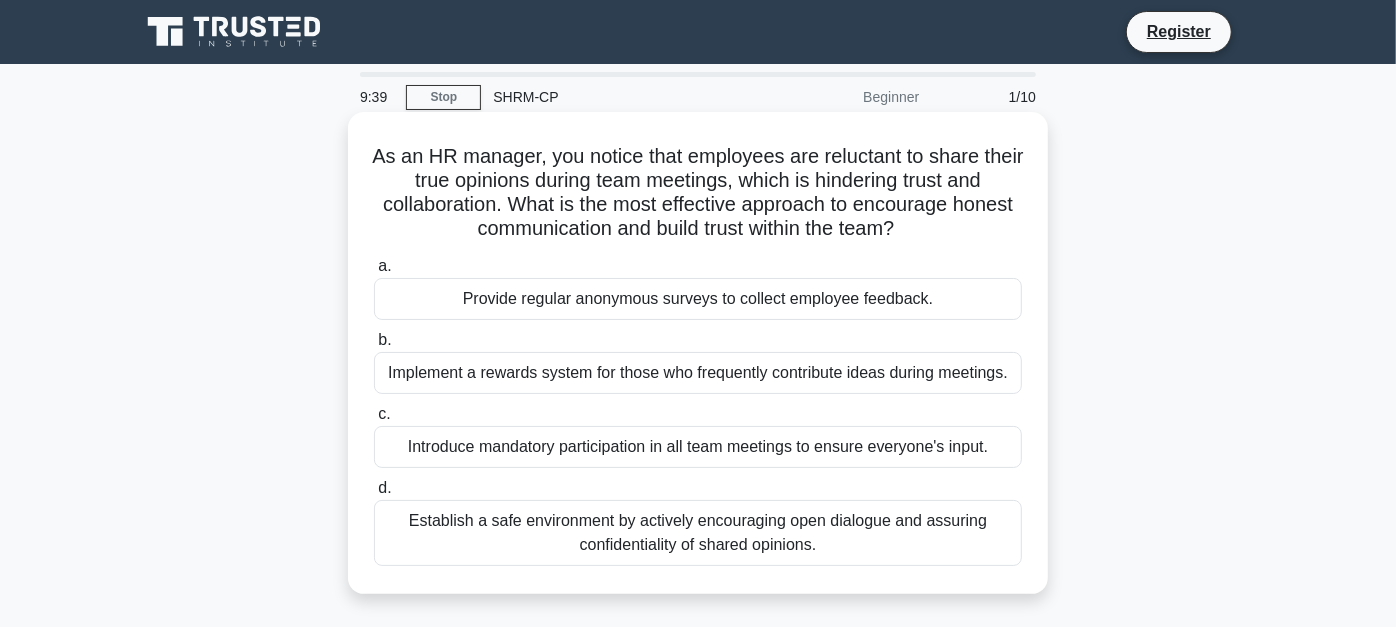click on "Establish a safe environment by actively encouraging open dialogue and assuring confidentiality of shared opinions." at bounding box center [698, 533] 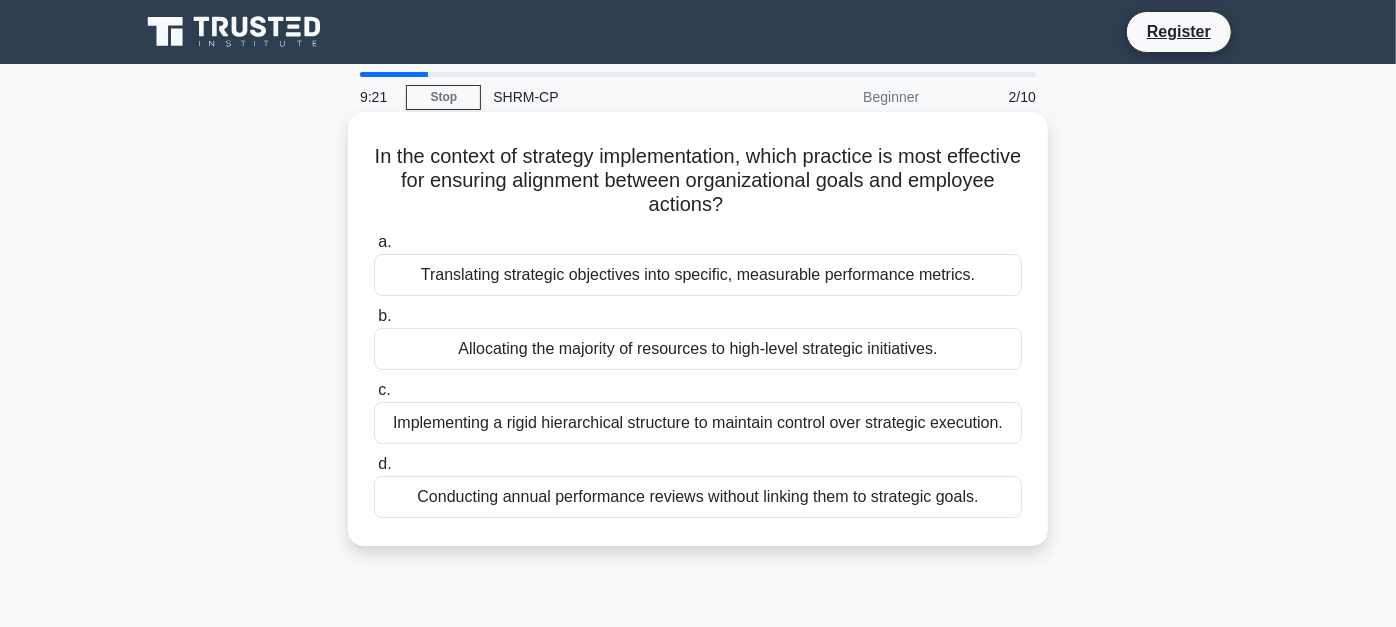 click on "Translating strategic objectives into specific, measurable performance metrics." at bounding box center (698, 275) 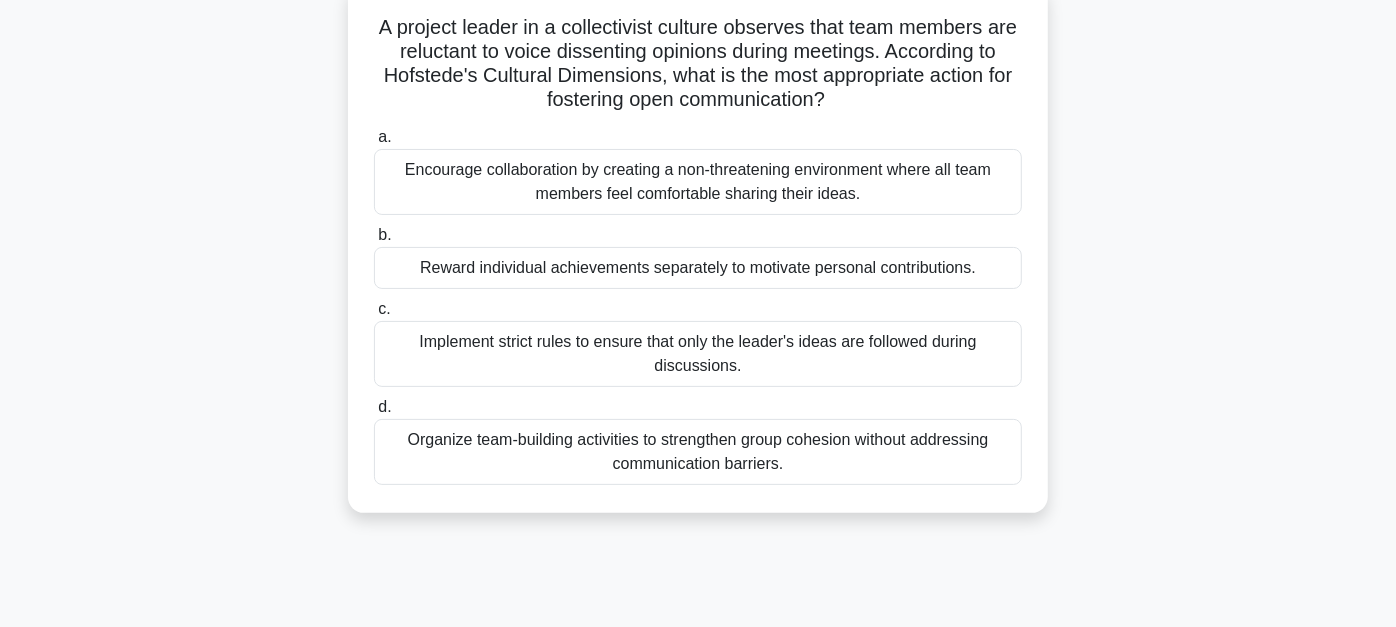 scroll, scrollTop: 140, scrollLeft: 0, axis: vertical 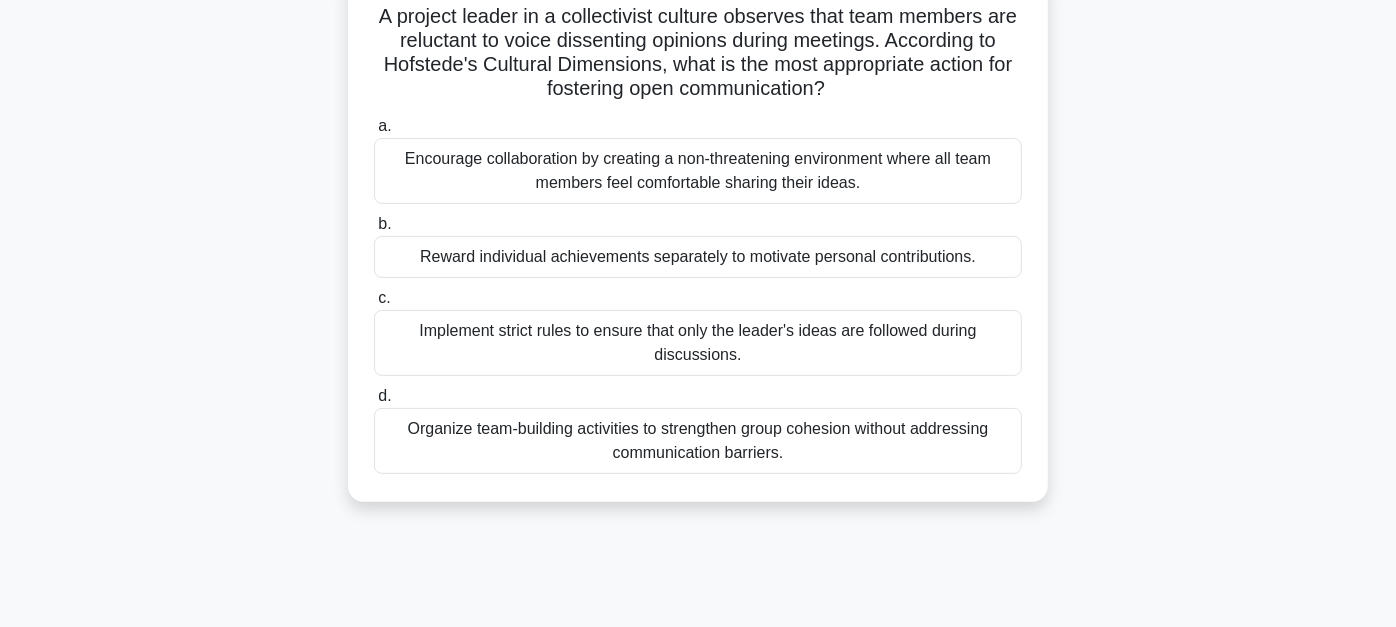 click on "Encourage collaboration by creating a non-threatening environment where all team members feel comfortable sharing their ideas." at bounding box center (698, 171) 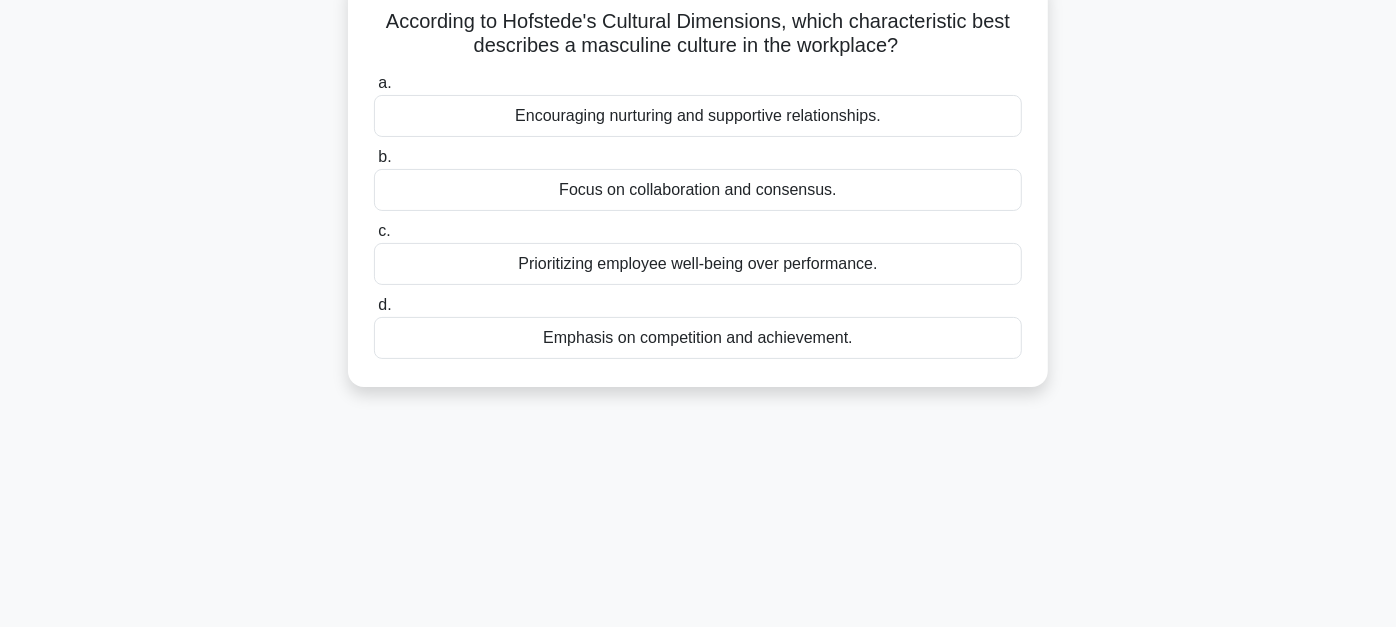 scroll, scrollTop: 0, scrollLeft: 0, axis: both 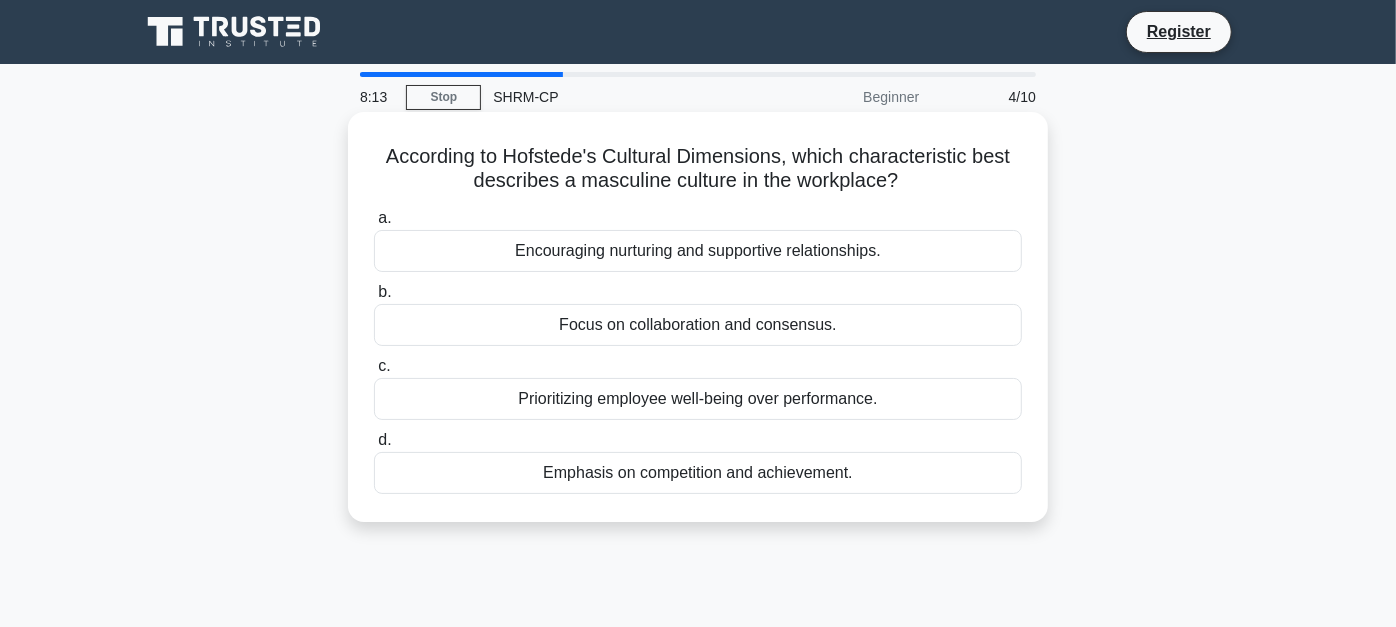 click on "Emphasis on competition and achievement." at bounding box center (698, 473) 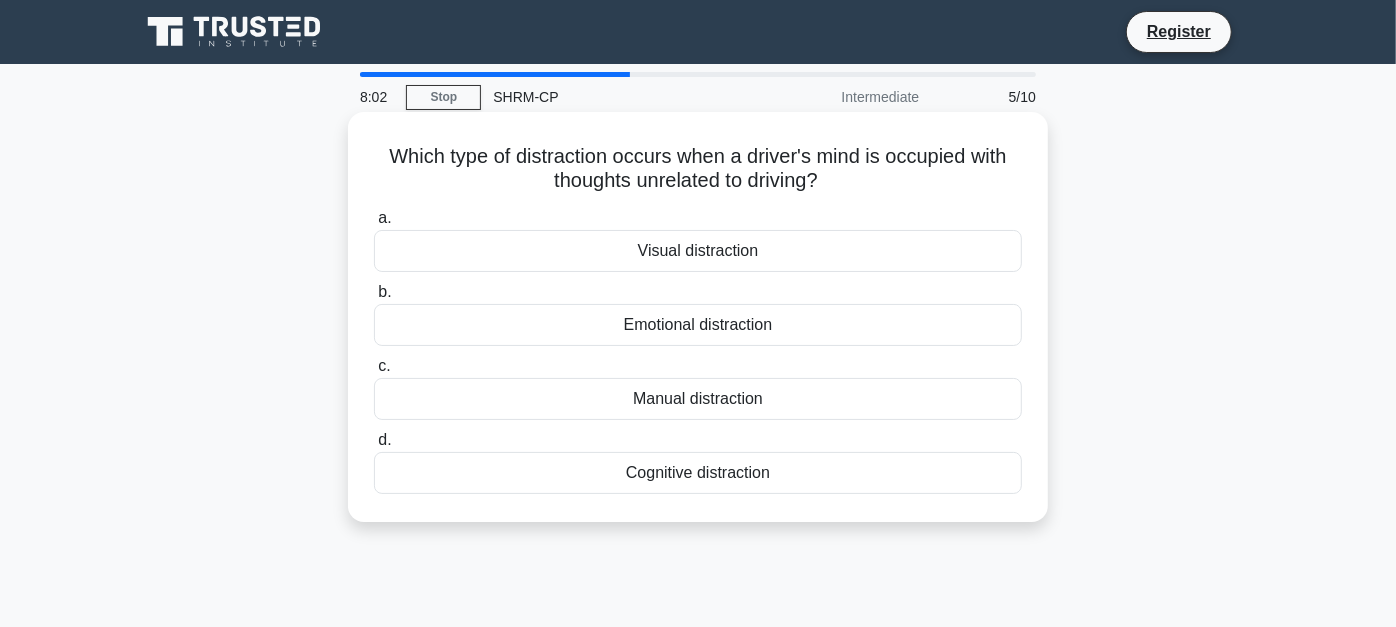 click on "Cognitive distraction" at bounding box center [698, 473] 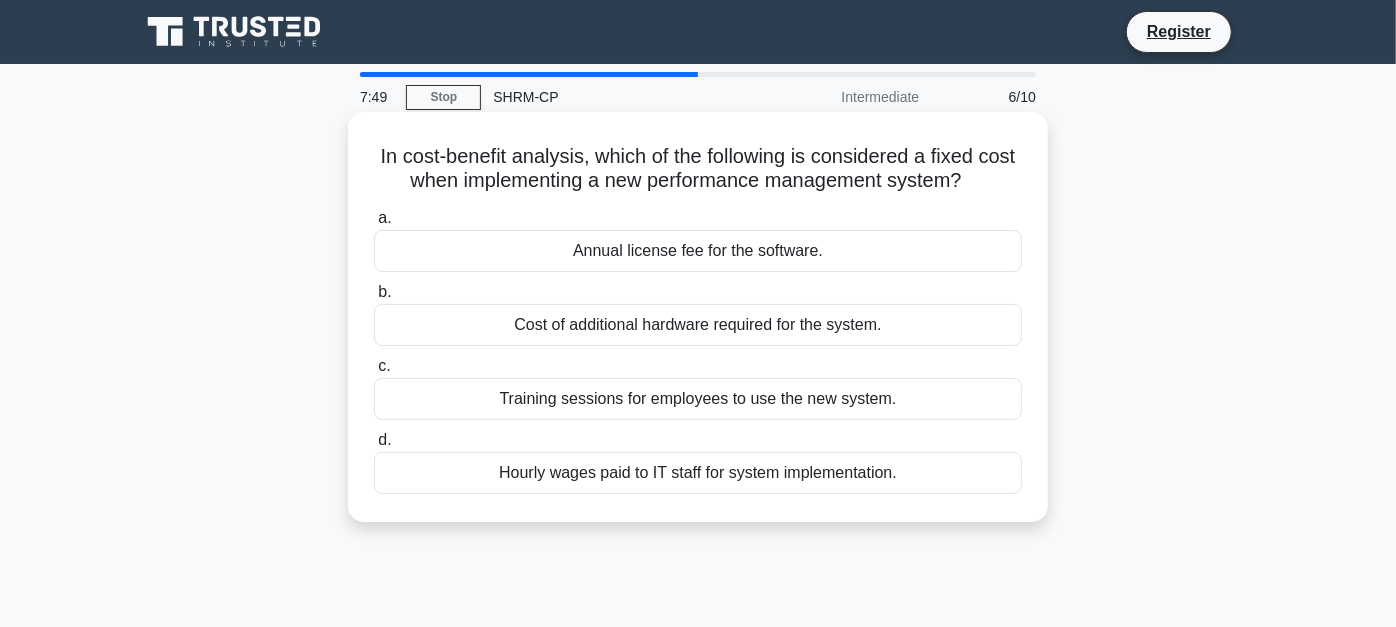 click on "Hourly wages paid to IT staff for system implementation." at bounding box center [698, 473] 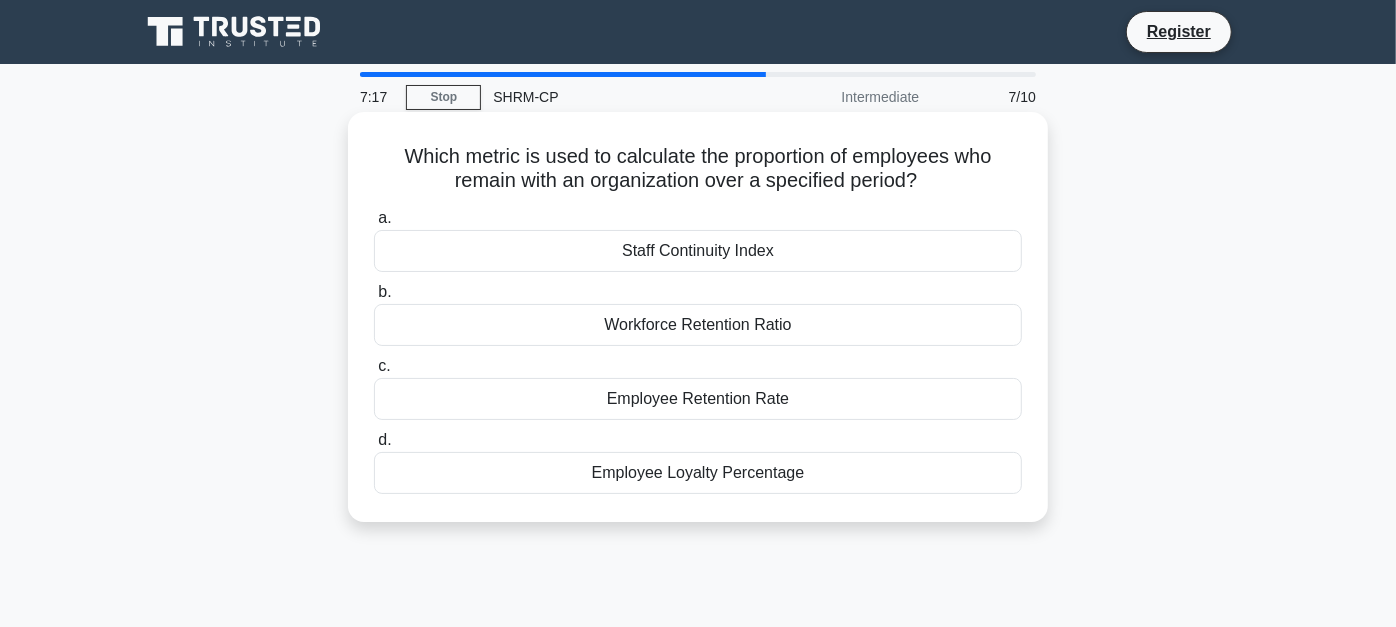 click on "Employee Retention Rate" at bounding box center (698, 399) 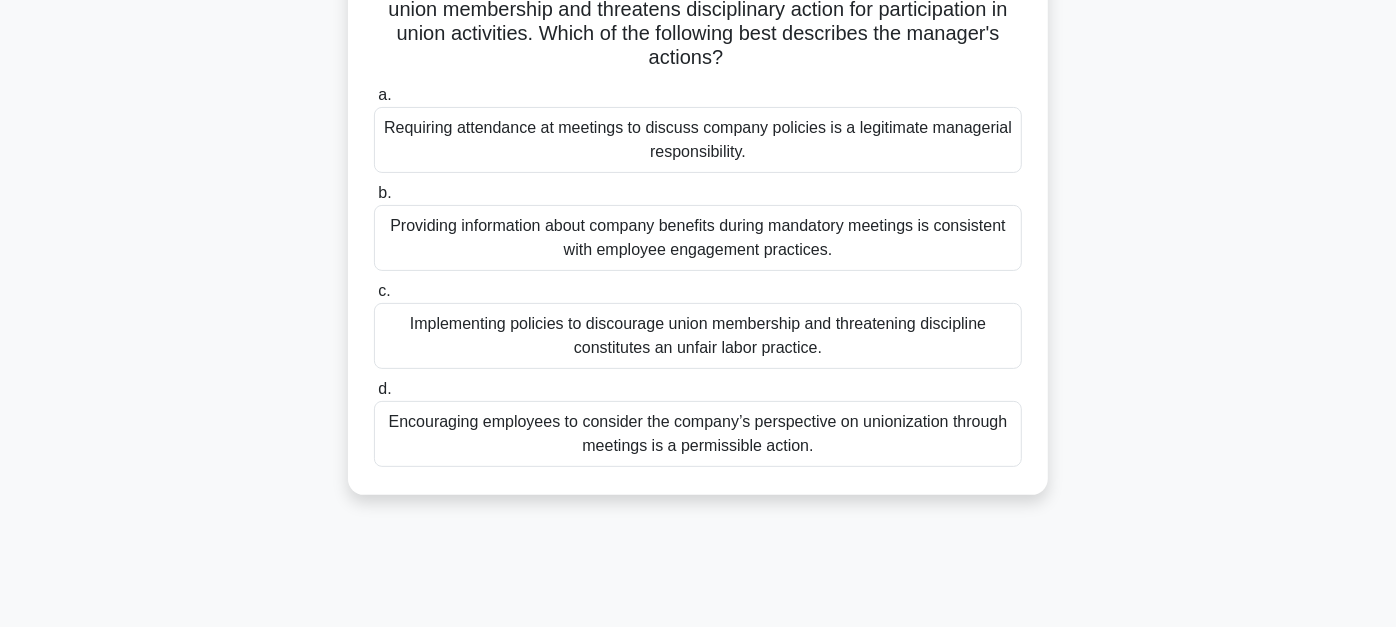 scroll, scrollTop: 225, scrollLeft: 0, axis: vertical 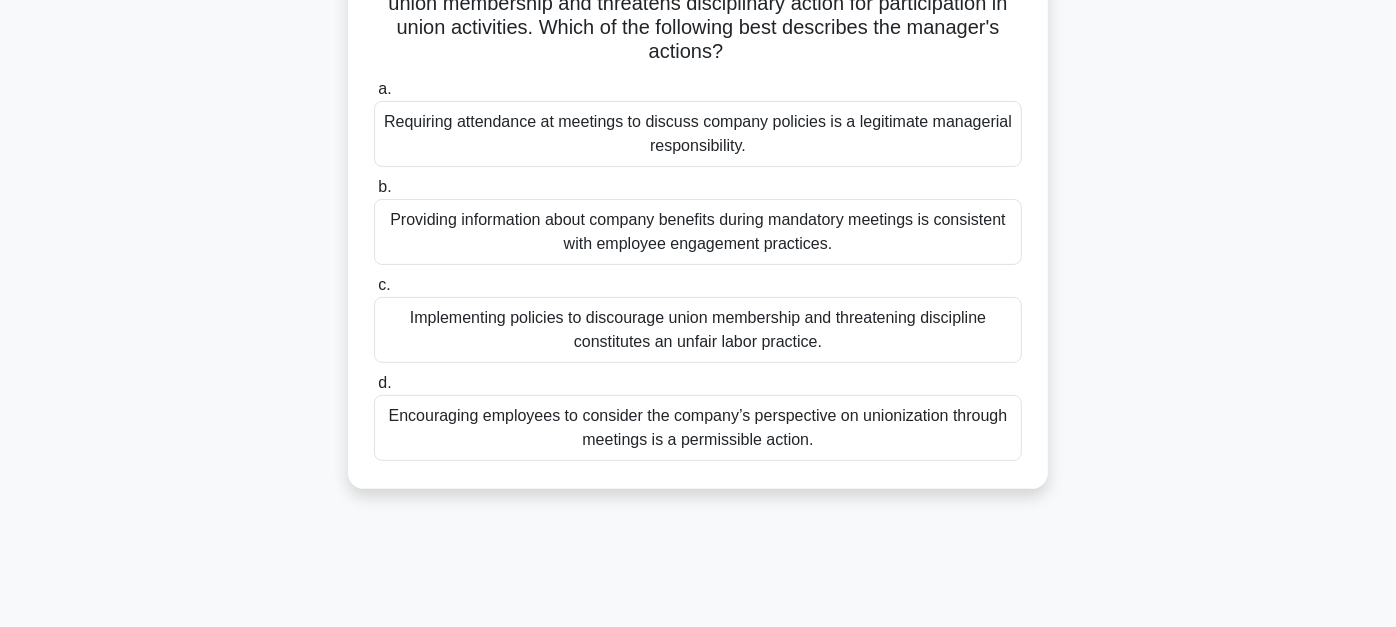 click on "Encouraging employees to consider the company’s perspective on unionization through meetings is a permissible action." at bounding box center (698, 428) 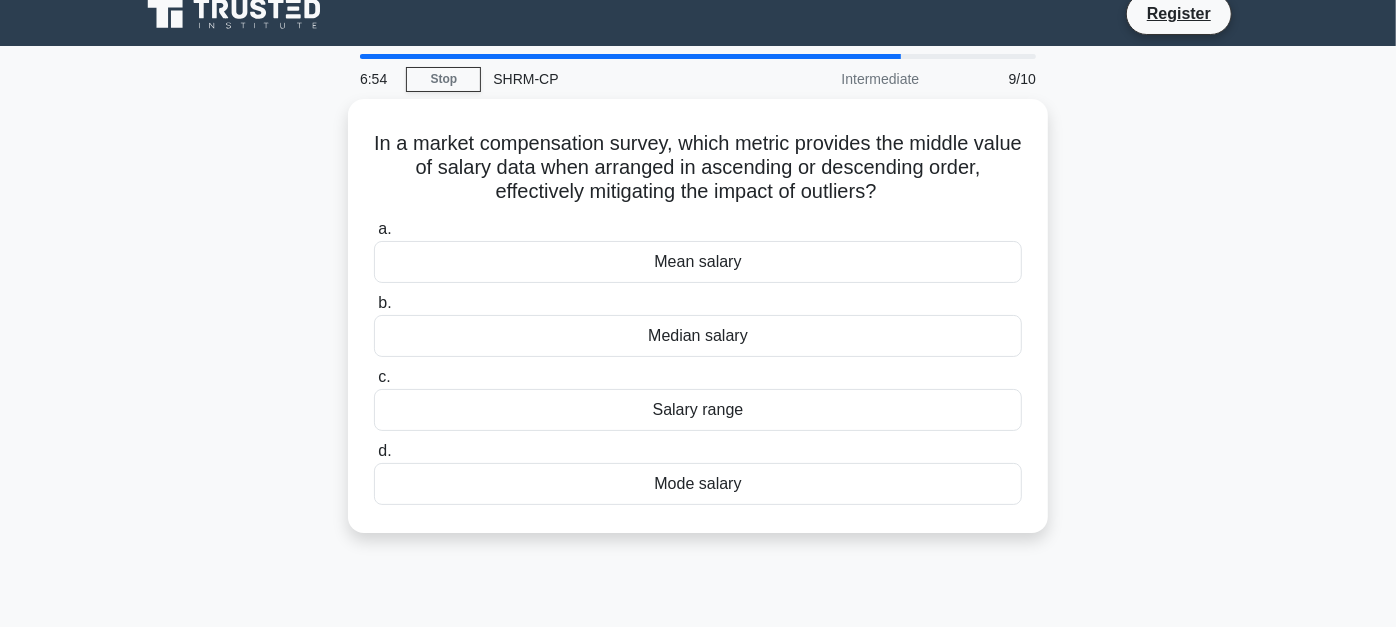 scroll, scrollTop: 0, scrollLeft: 0, axis: both 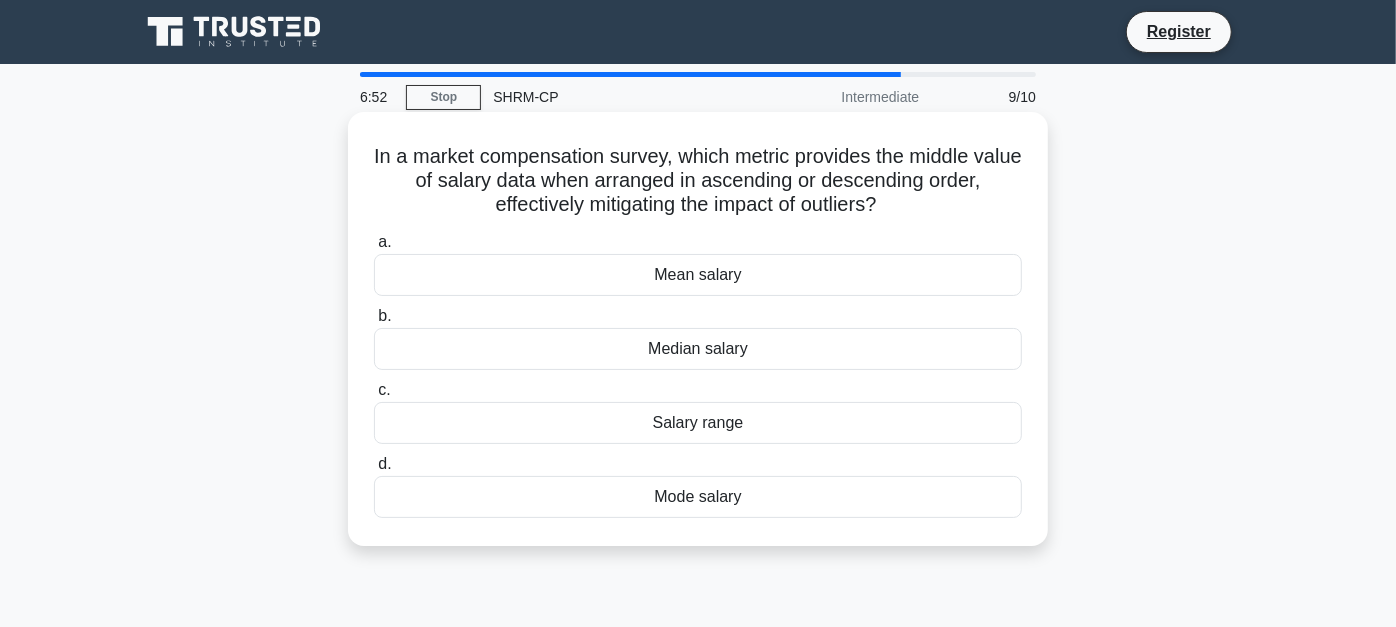 click on "Median salary" at bounding box center (698, 349) 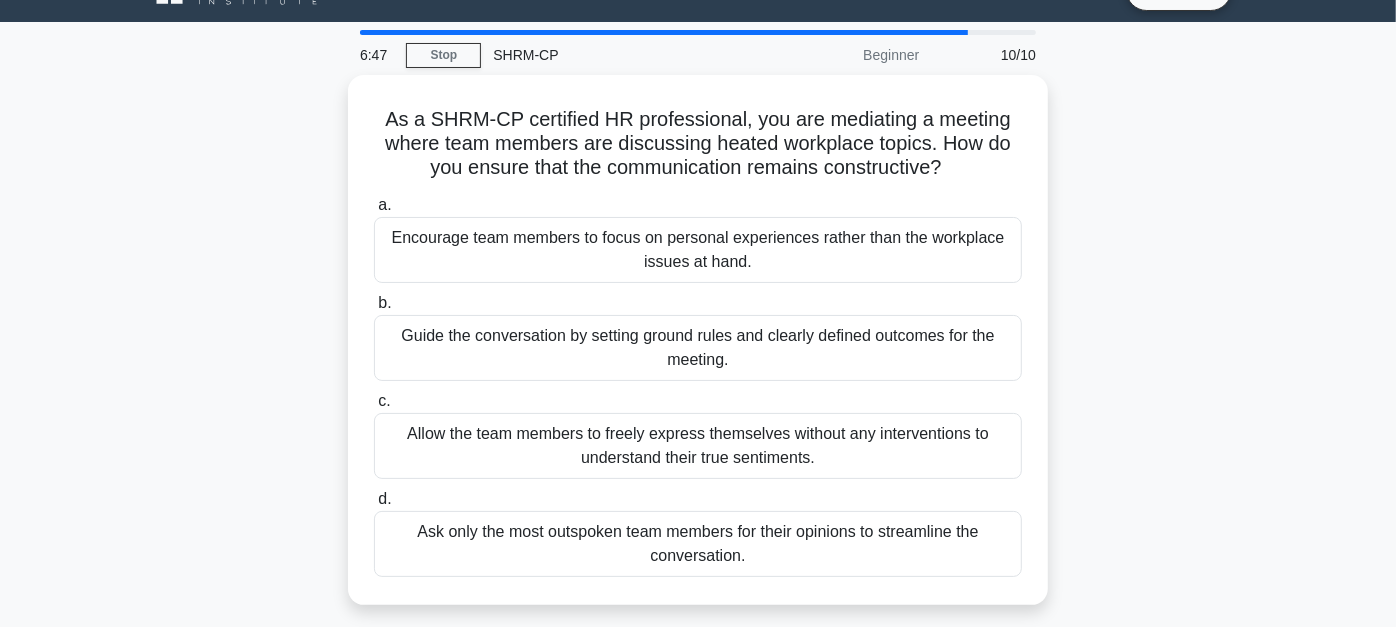 scroll, scrollTop: 44, scrollLeft: 0, axis: vertical 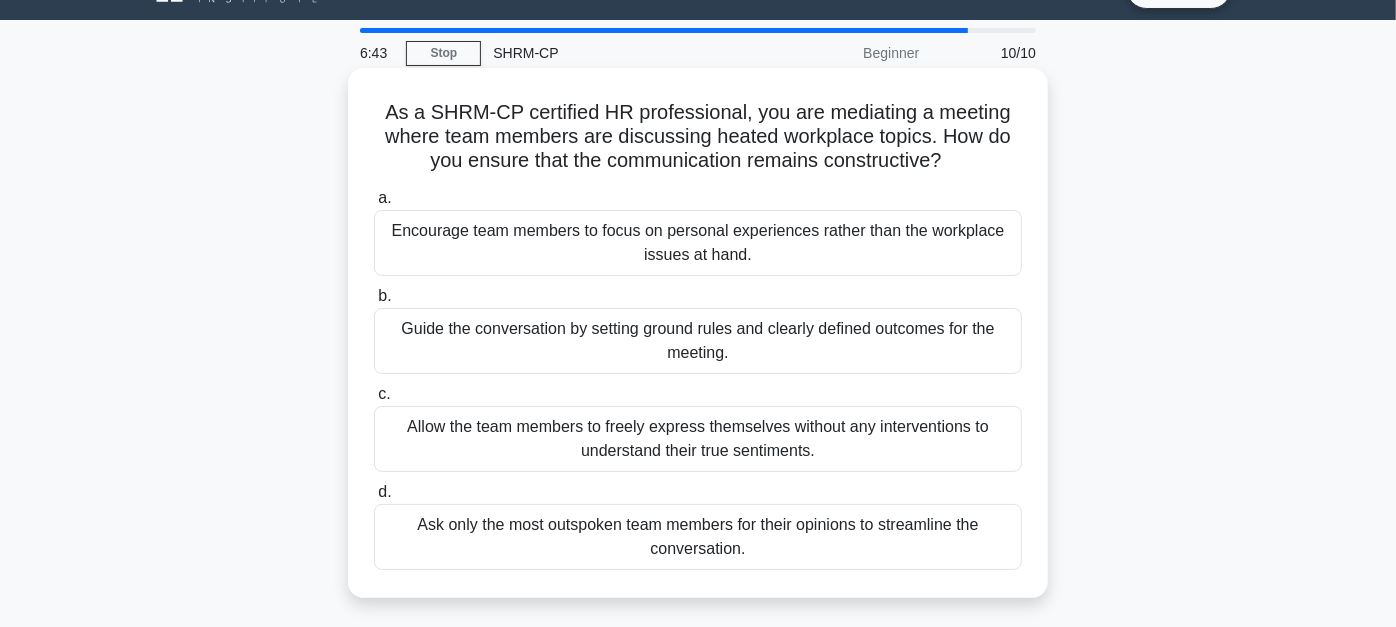 click on "Encourage team members to focus on personal experiences rather than the workplace issues at hand." at bounding box center [698, 243] 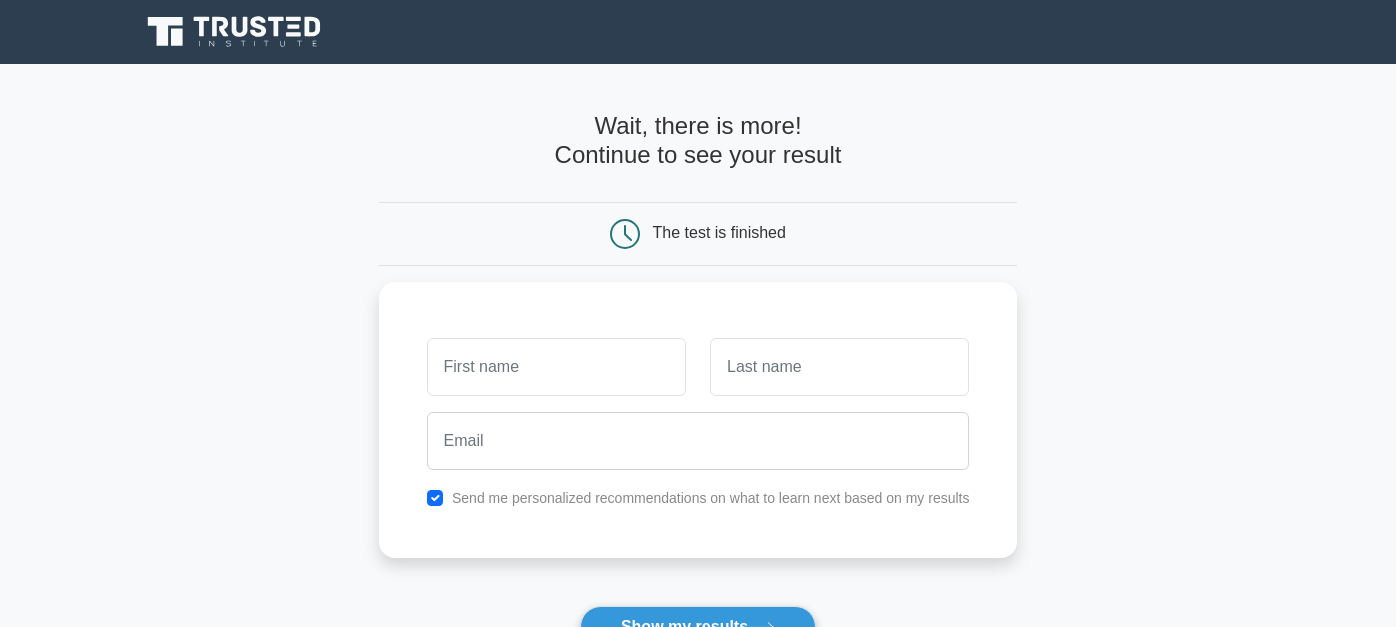 scroll, scrollTop: 0, scrollLeft: 0, axis: both 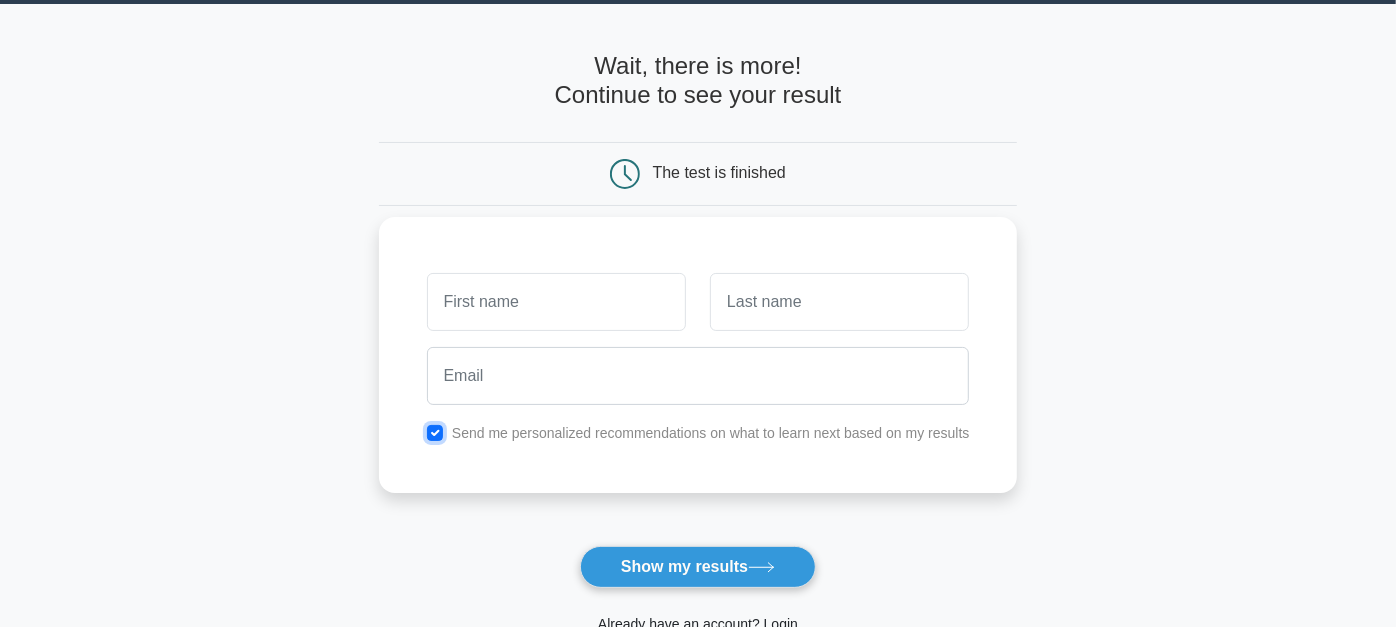 click at bounding box center (435, 433) 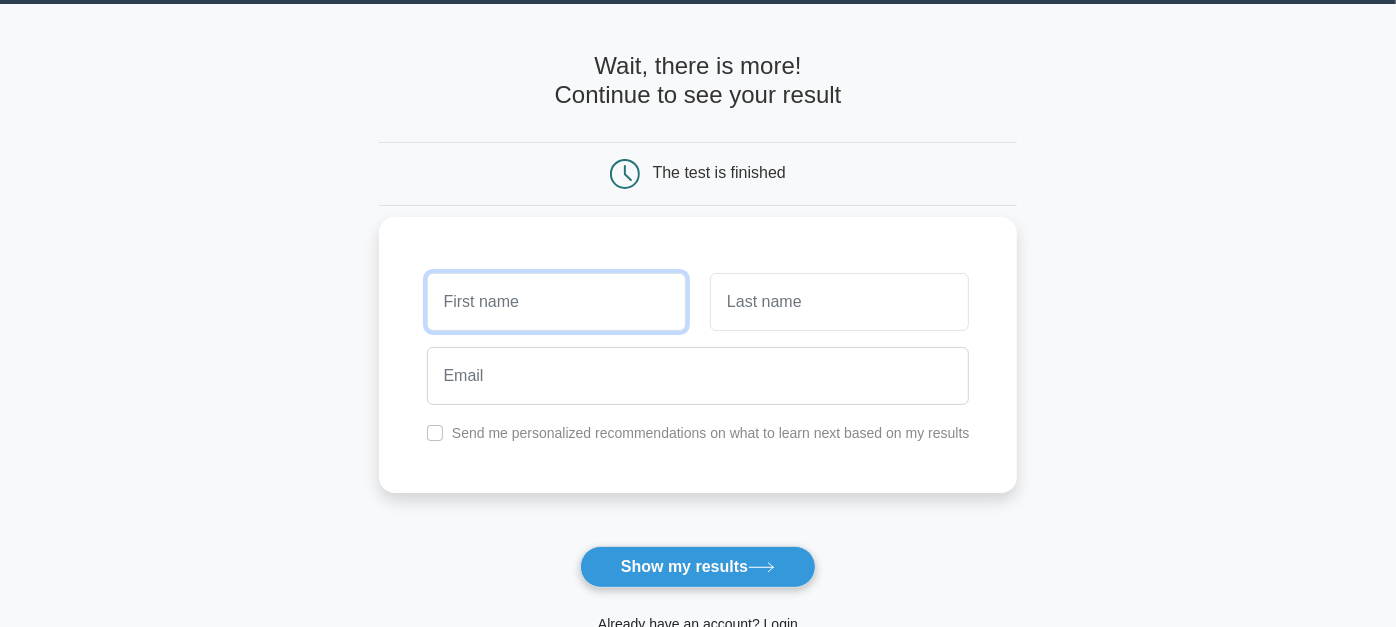 click at bounding box center (556, 302) 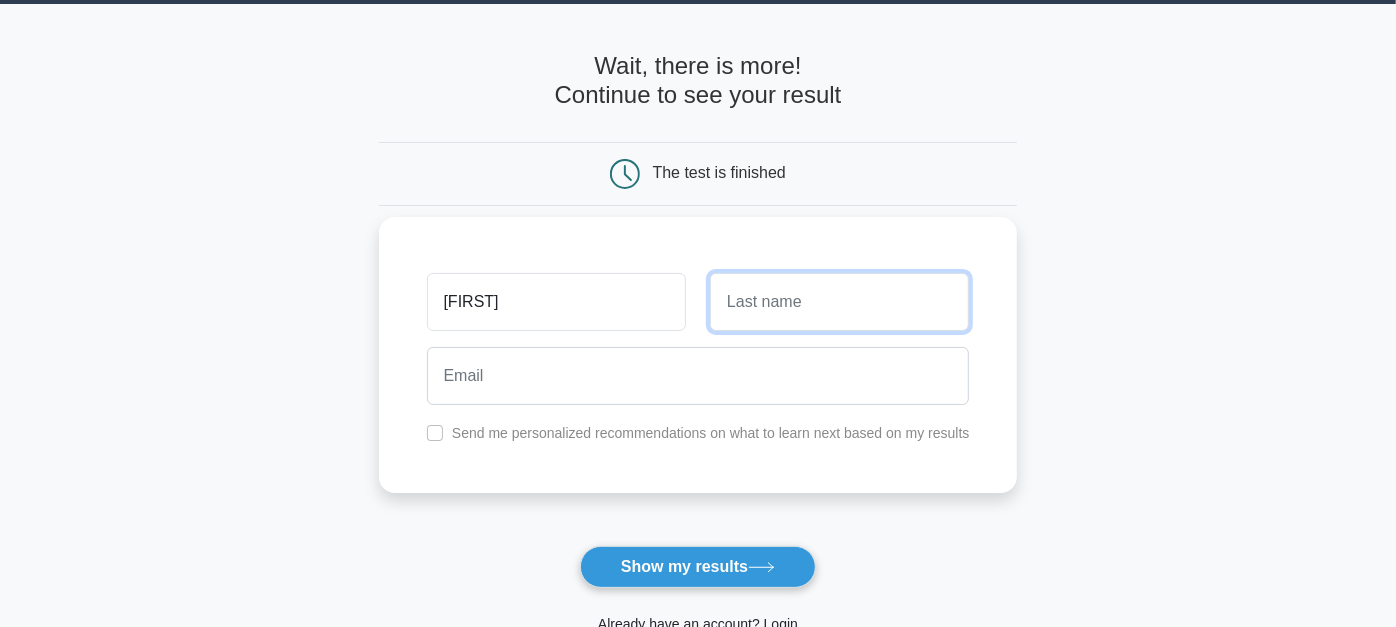 click at bounding box center (839, 302) 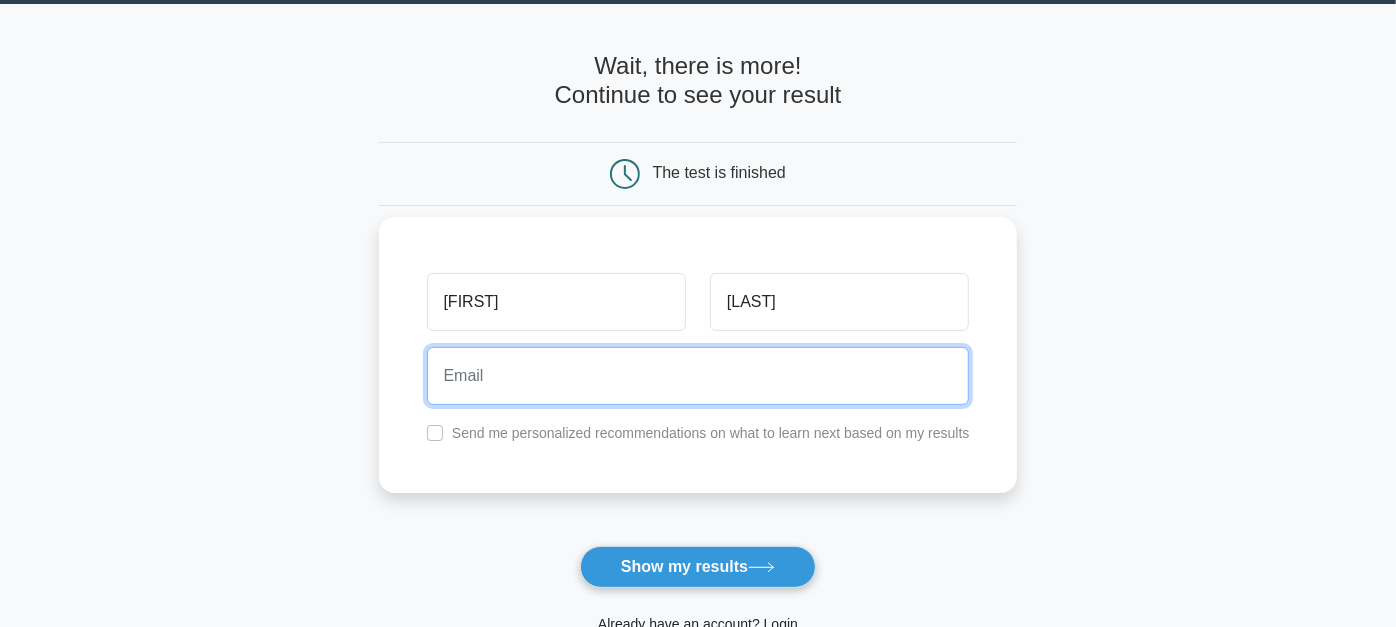 click at bounding box center [698, 376] 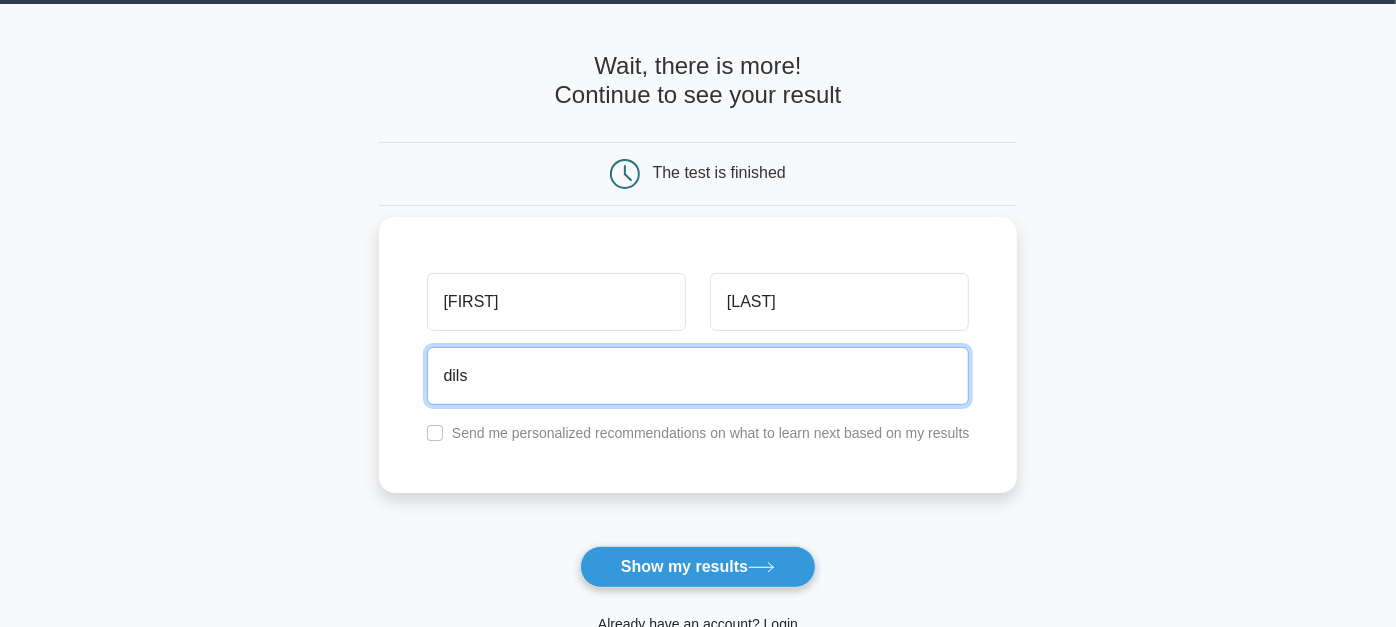 type on "dils_d@yahoo.com" 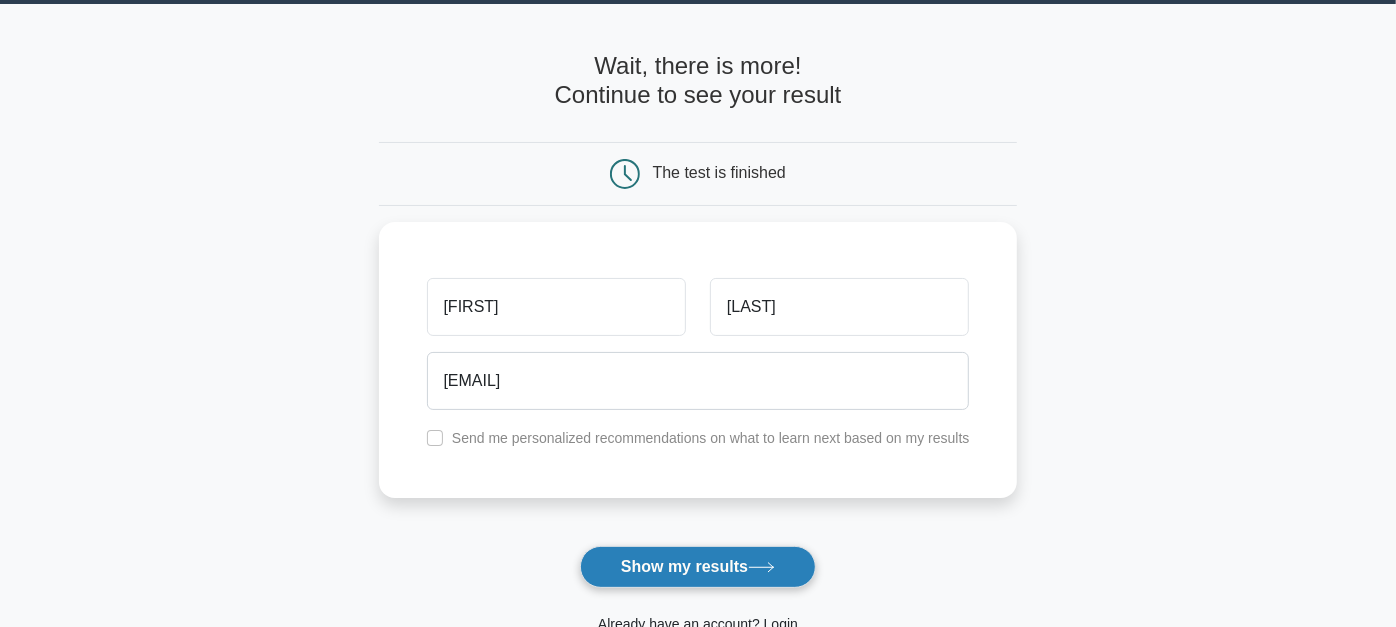 click on "Show my results" at bounding box center (698, 567) 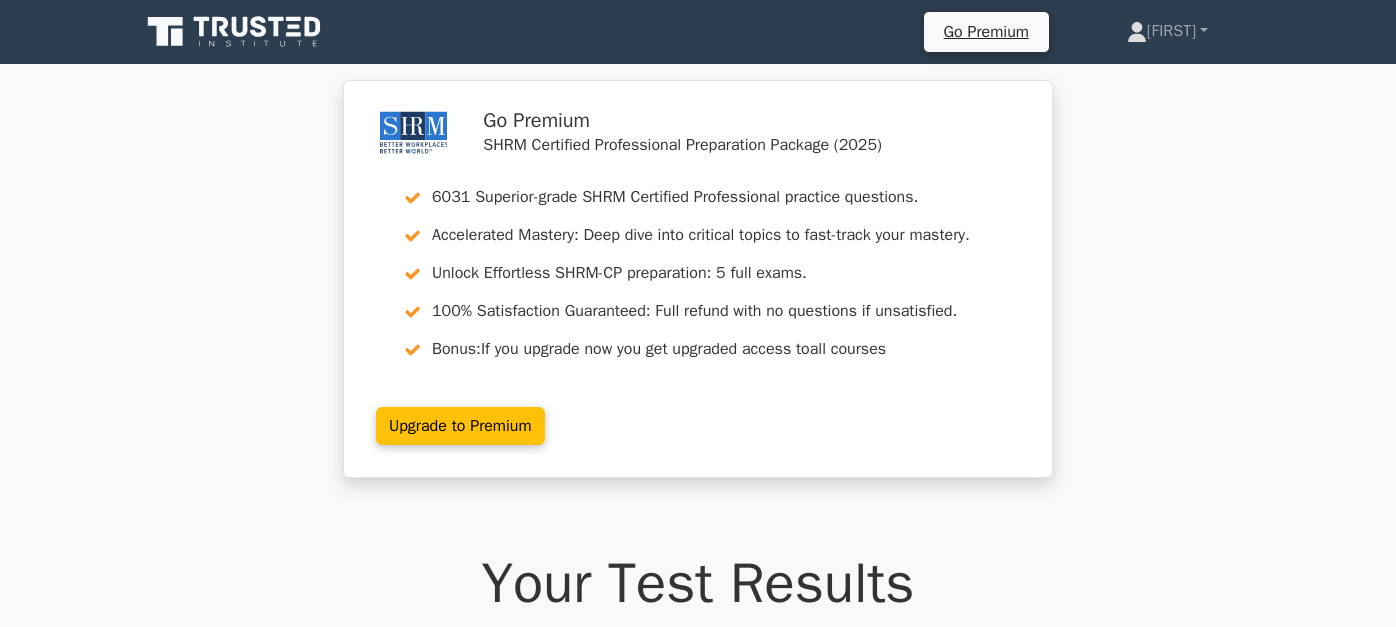 scroll, scrollTop: 0, scrollLeft: 0, axis: both 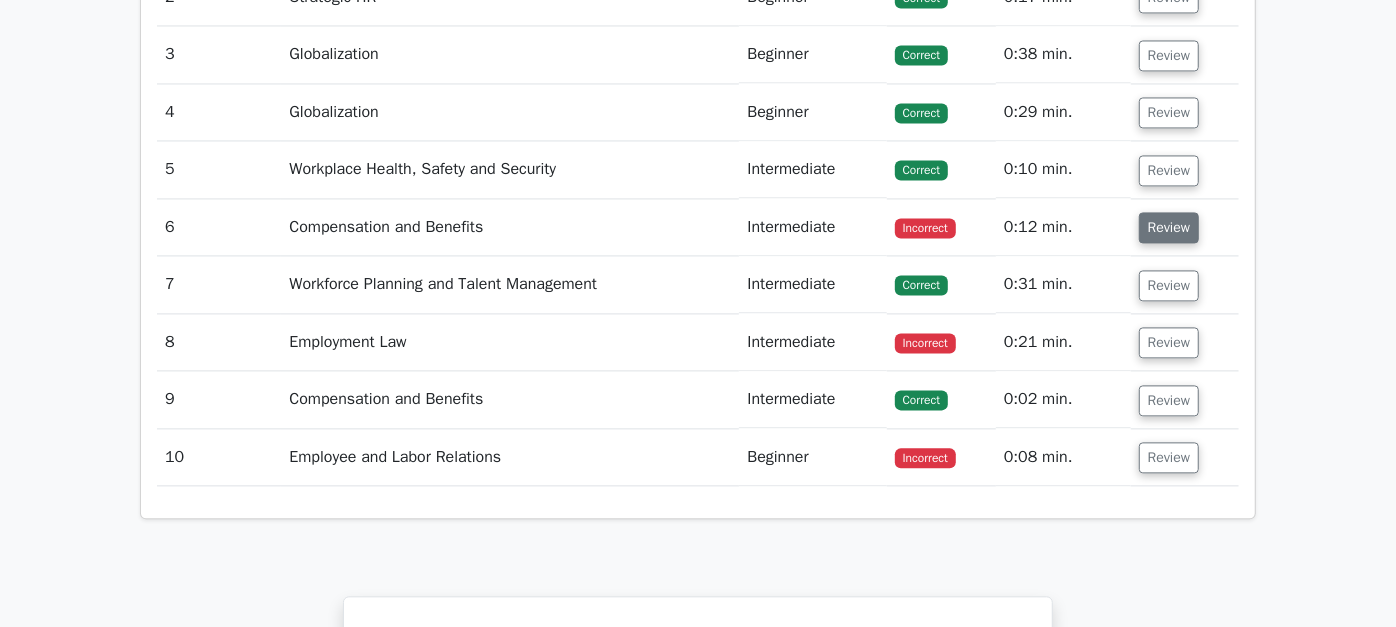 click on "Review" at bounding box center [1169, 227] 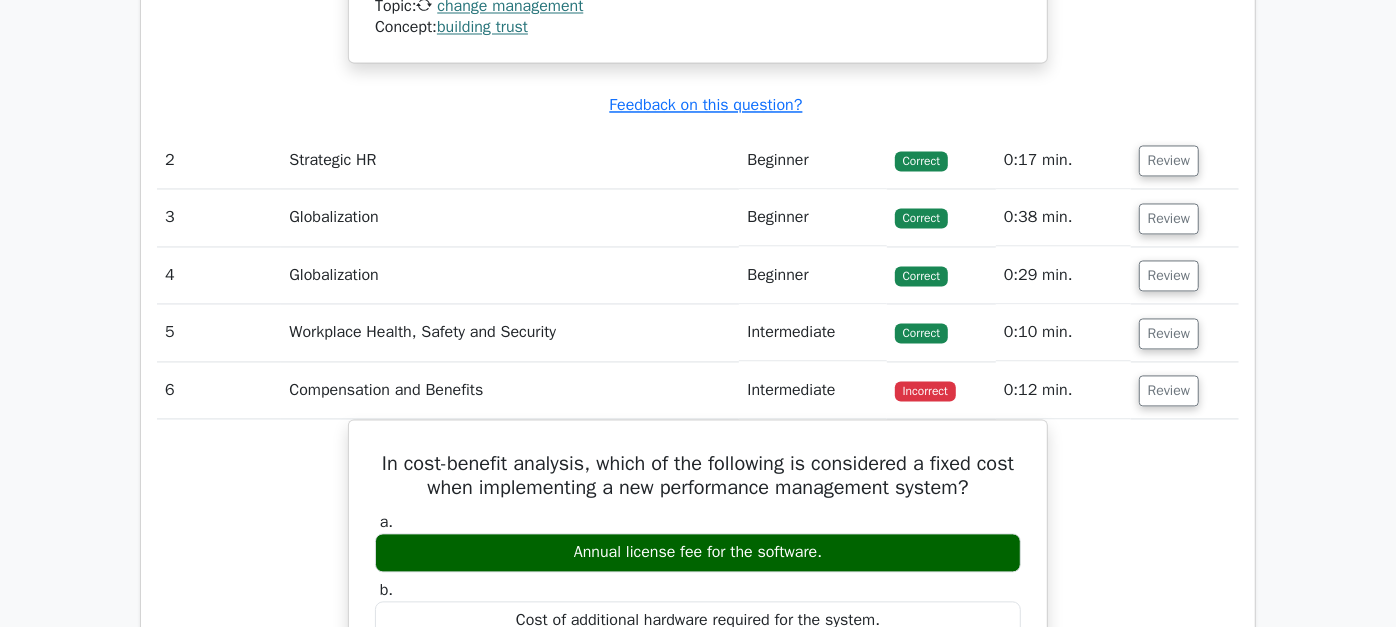scroll, scrollTop: 2354, scrollLeft: 0, axis: vertical 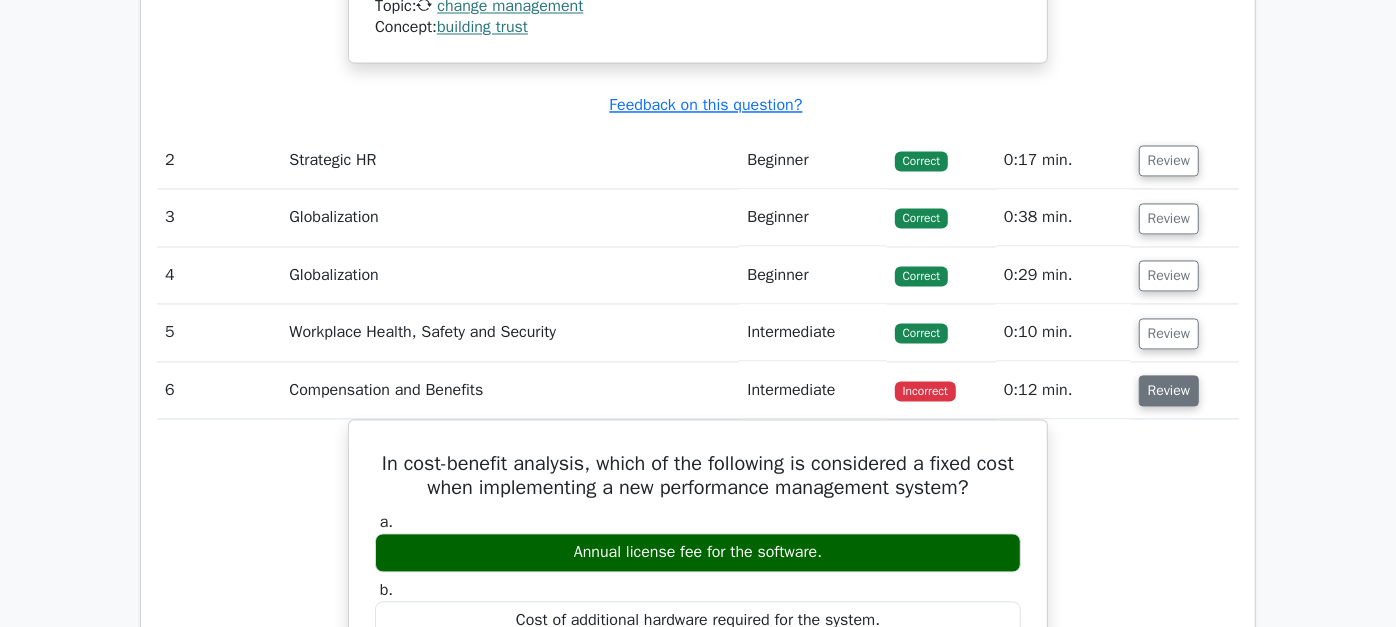 click on "Review" at bounding box center [1169, 391] 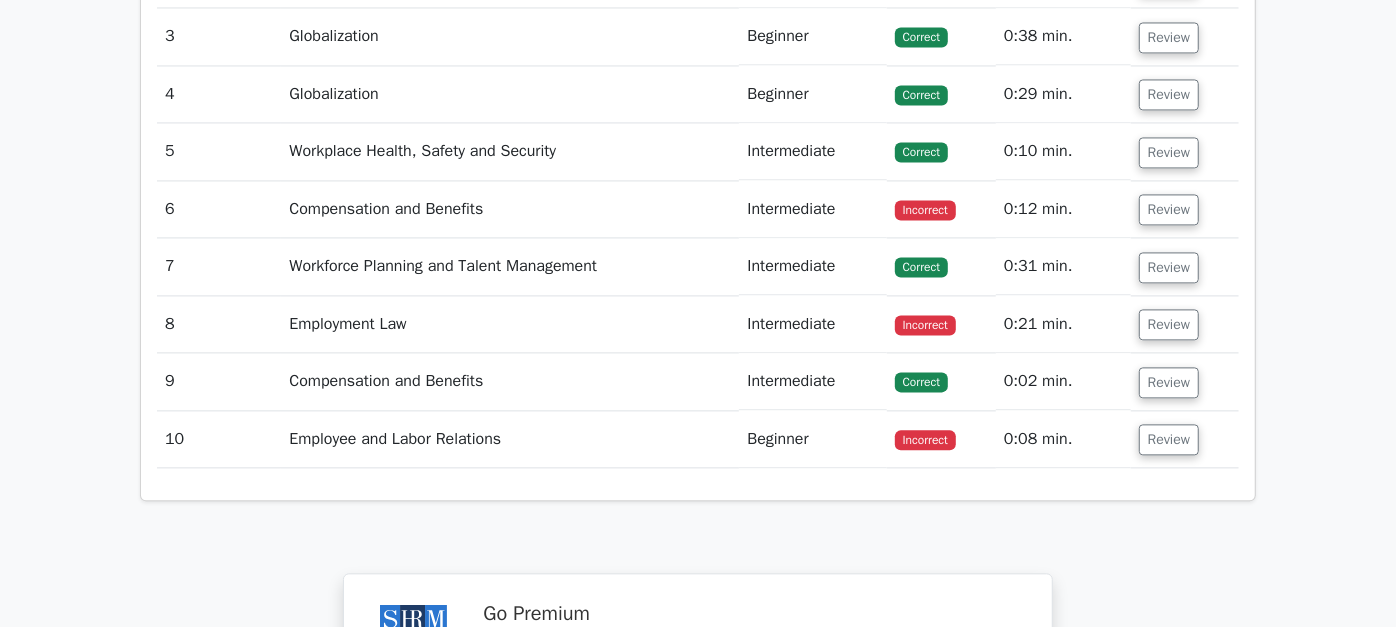 scroll, scrollTop: 2551, scrollLeft: 0, axis: vertical 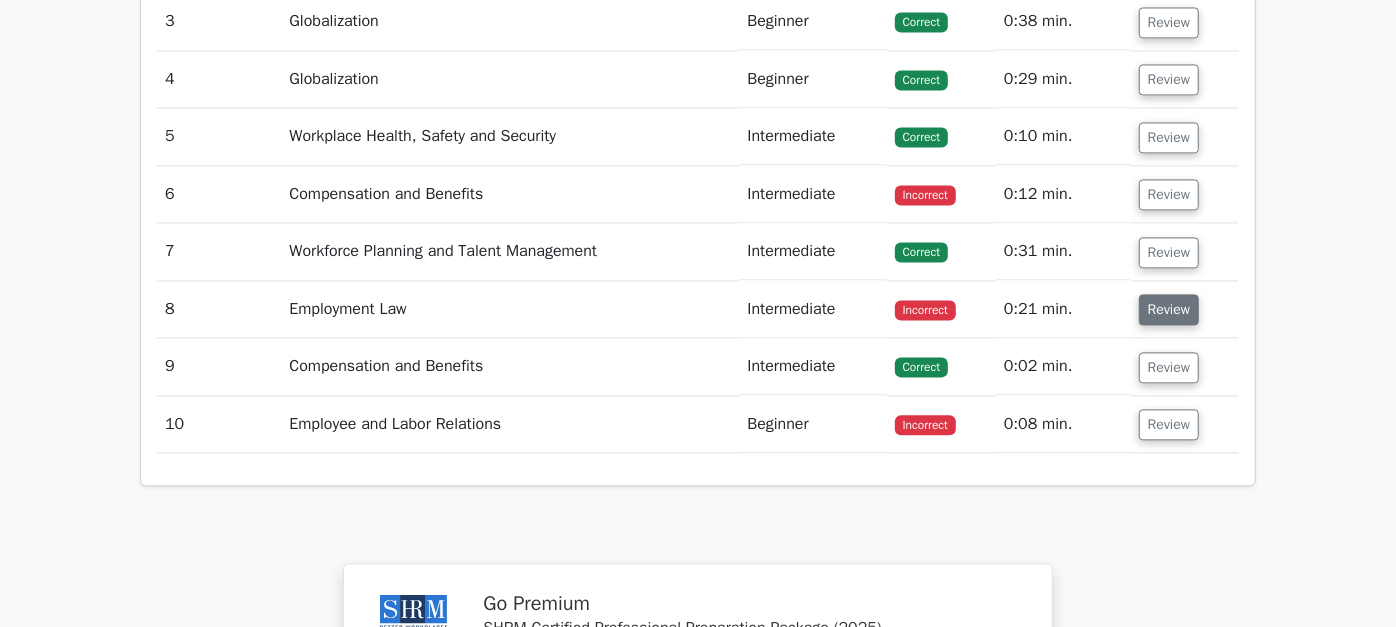 click on "Review" at bounding box center [1169, 309] 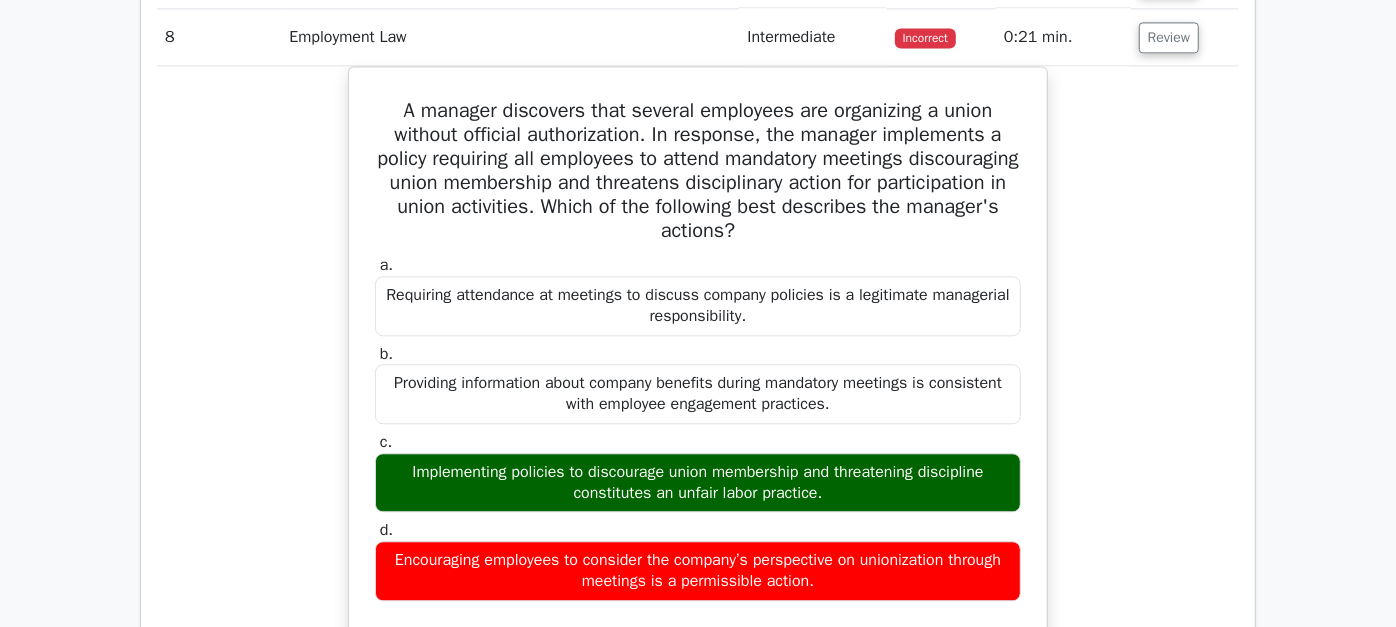 scroll, scrollTop: 2840, scrollLeft: 0, axis: vertical 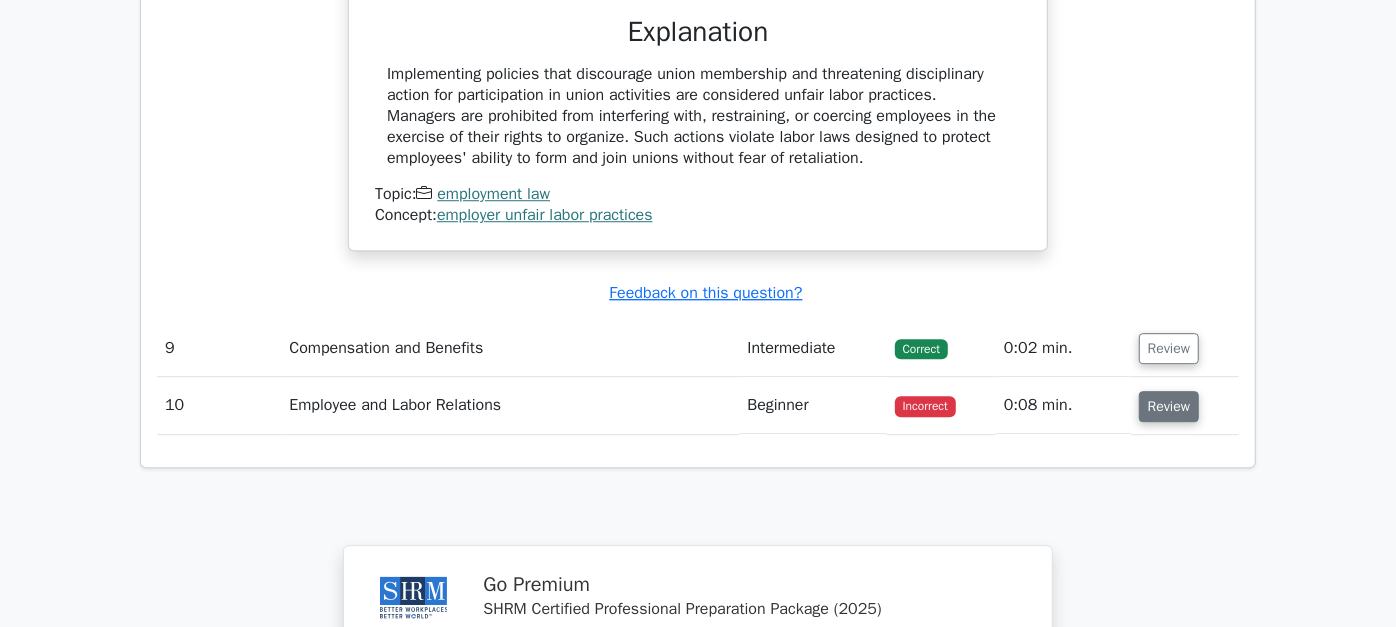 click on "Review" at bounding box center [1169, 406] 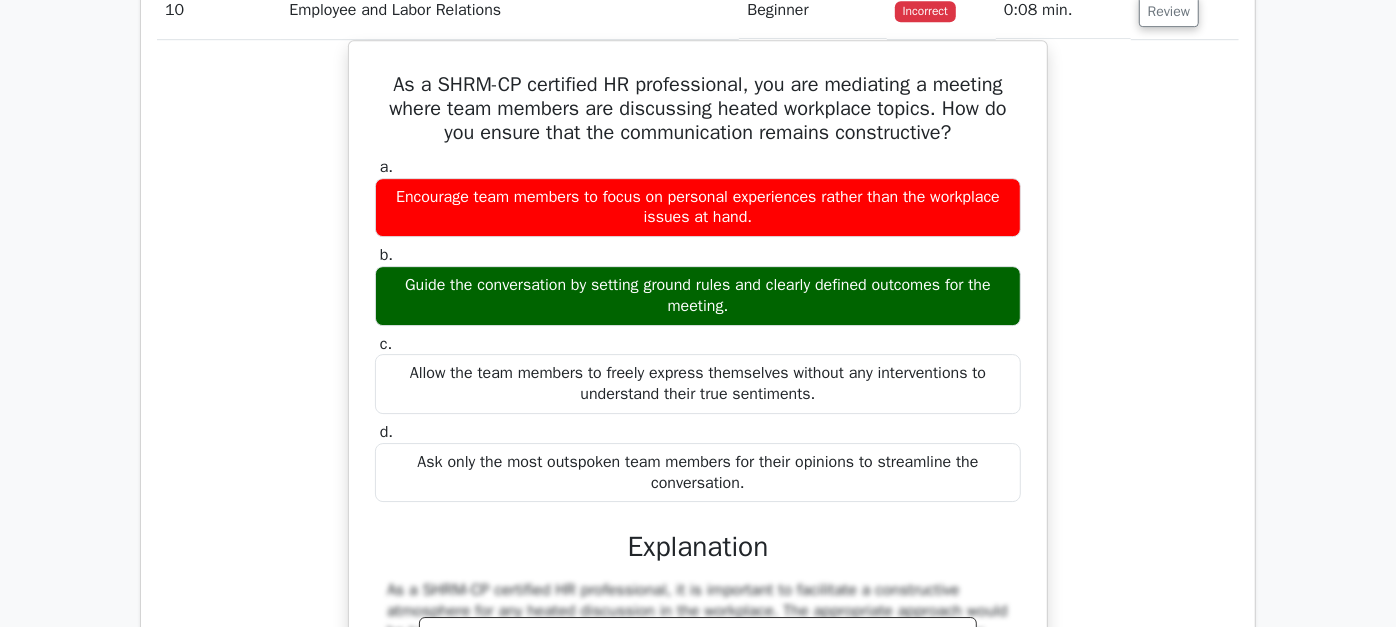 scroll, scrollTop: 3845, scrollLeft: 0, axis: vertical 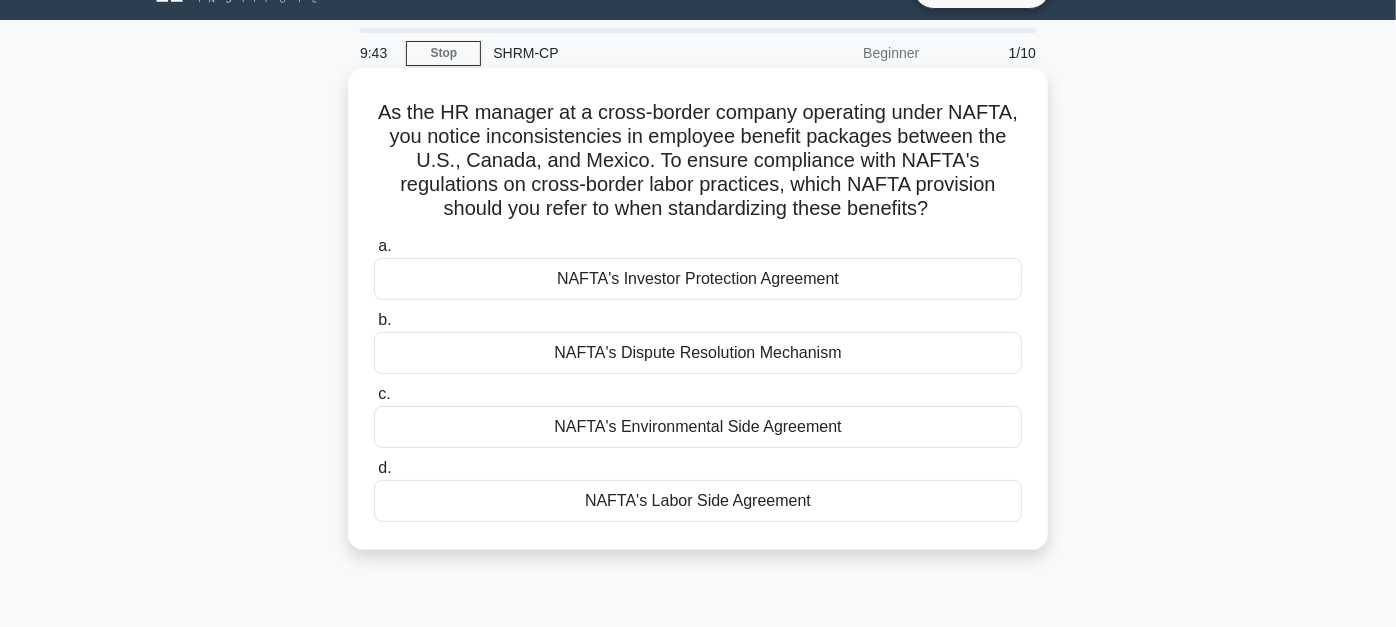drag, startPoint x: 774, startPoint y: 116, endPoint x: 956, endPoint y: 207, distance: 203.4822 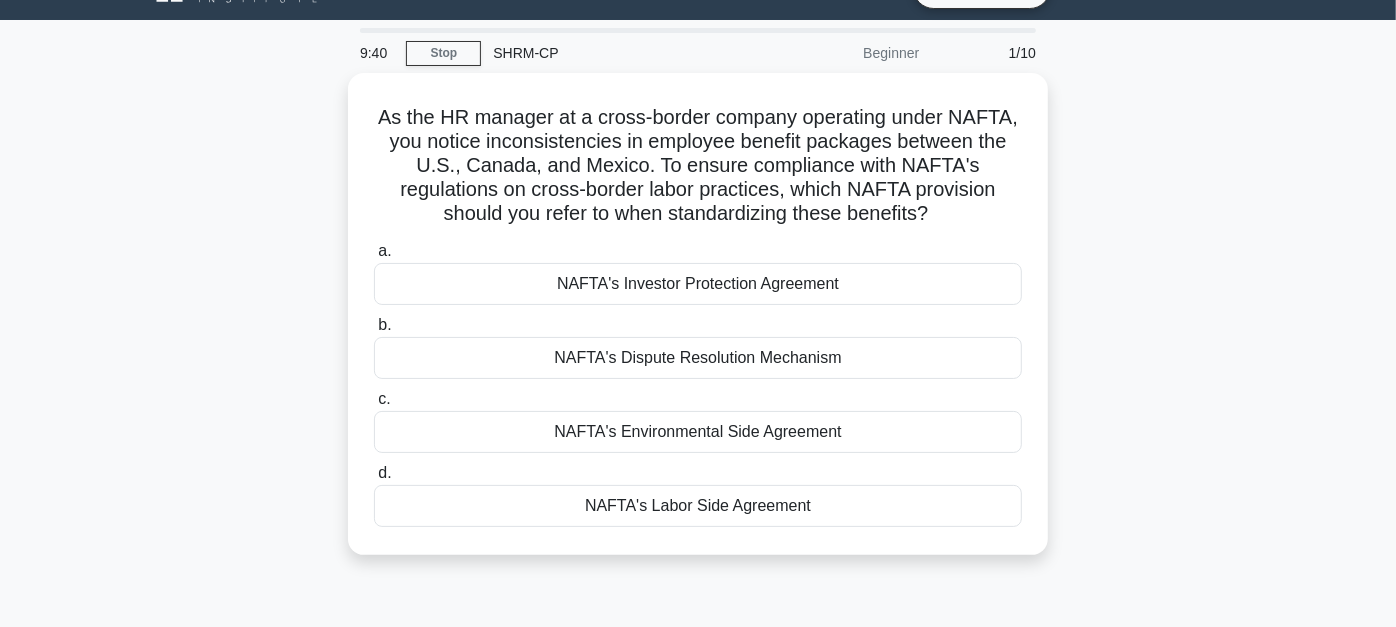 drag, startPoint x: 956, startPoint y: 207, endPoint x: 1213, endPoint y: 232, distance: 258.2131 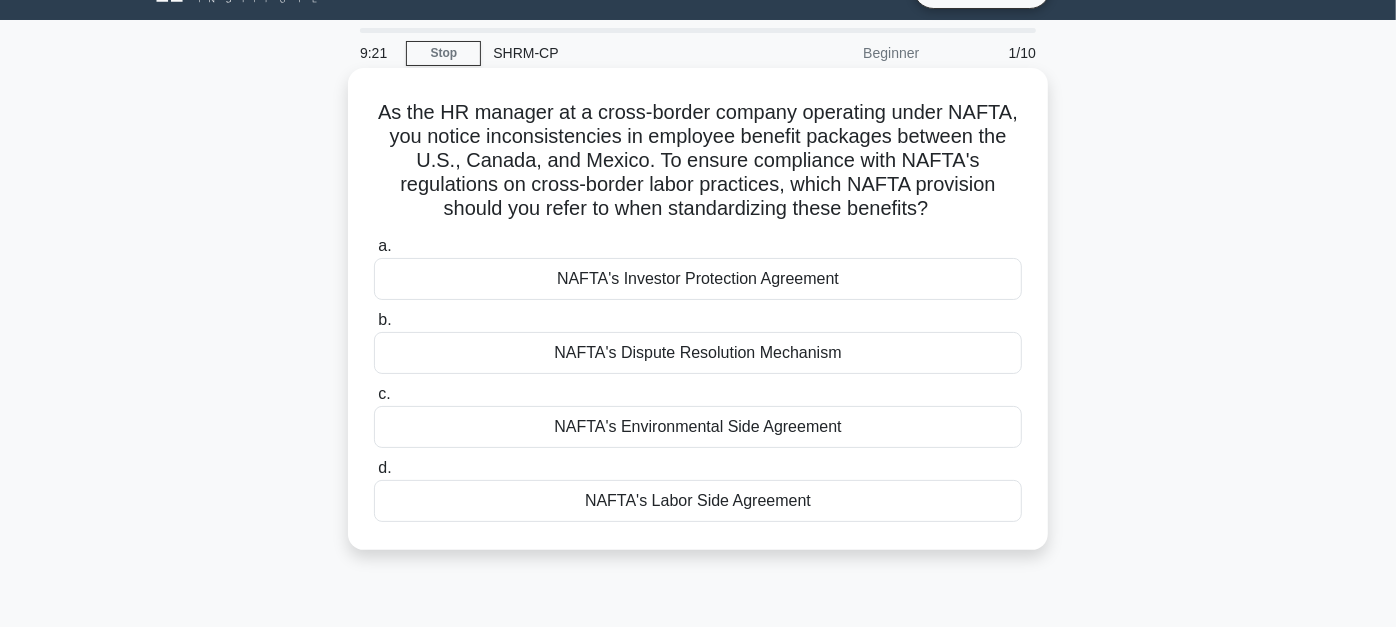 click on "NAFTA's Labor Side Agreement" at bounding box center [698, 501] 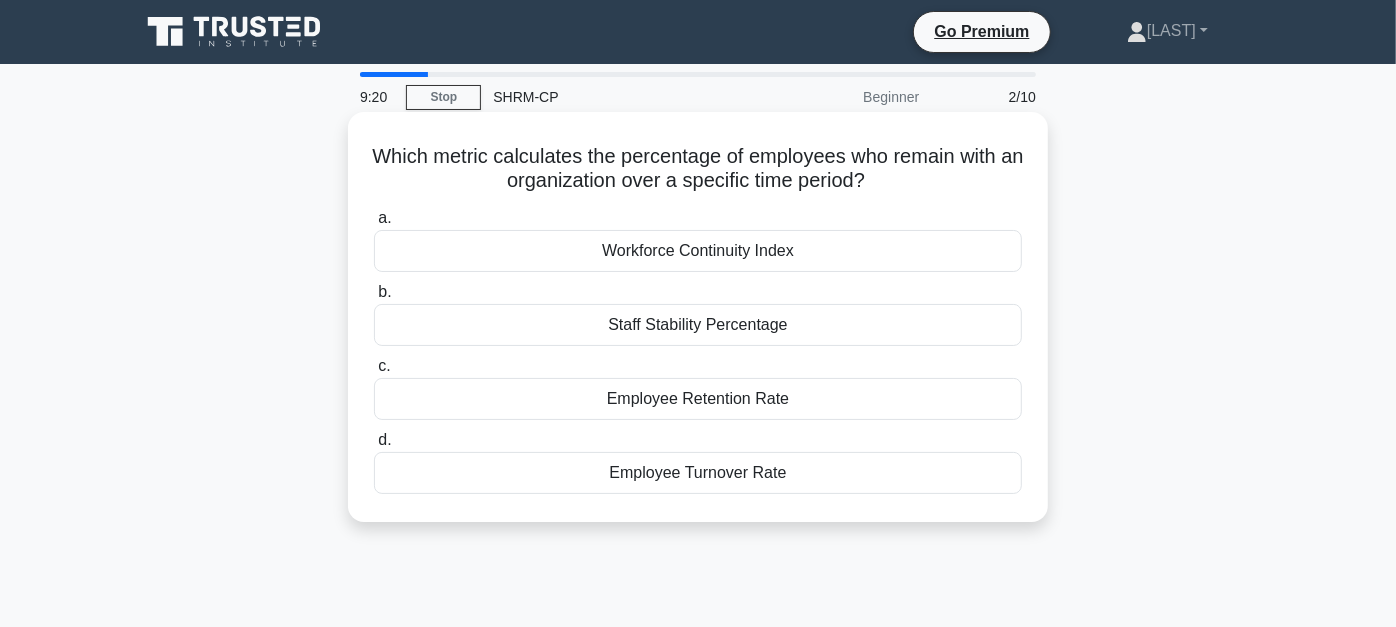 scroll, scrollTop: 0, scrollLeft: 0, axis: both 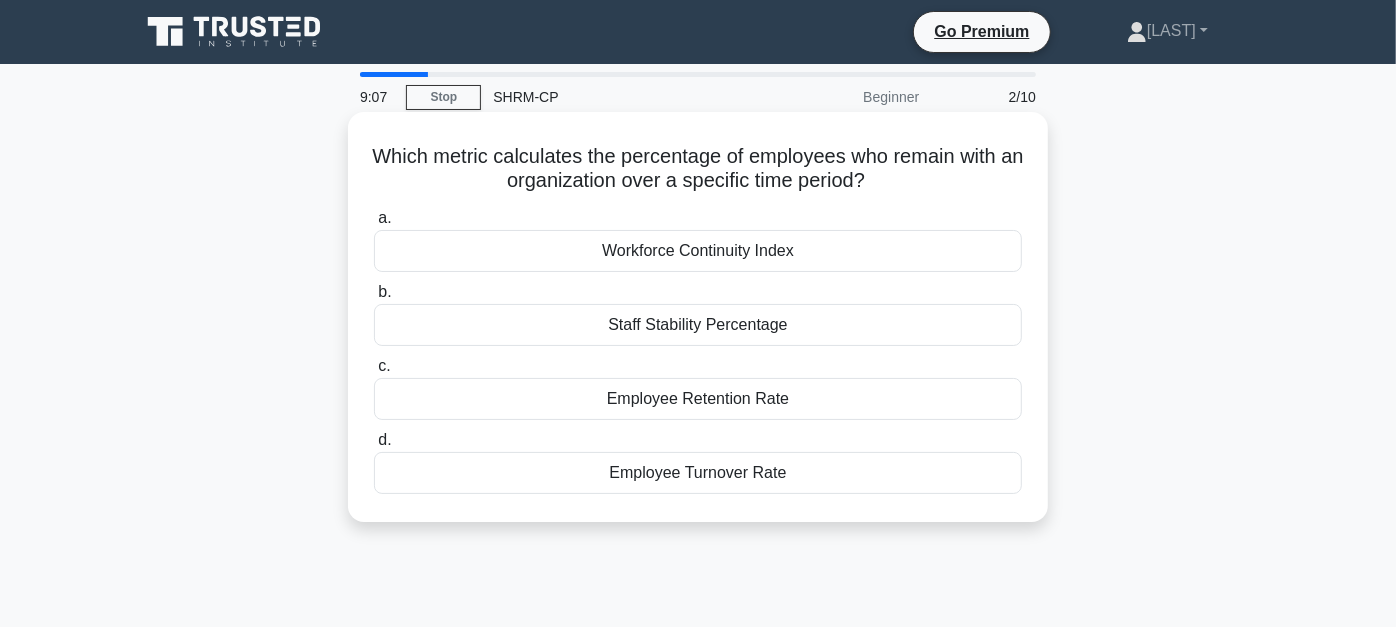 click on "Employee Retention Rate" at bounding box center [698, 399] 